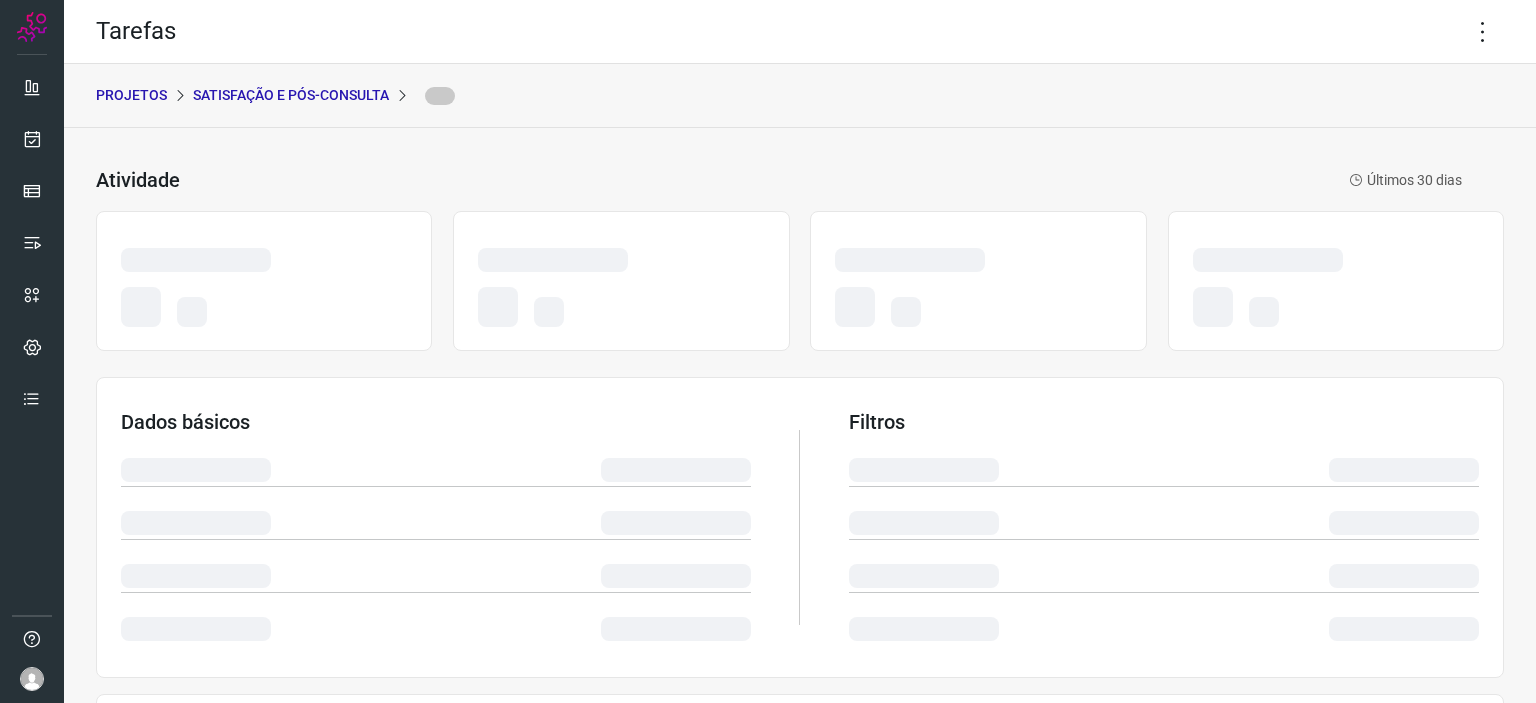 scroll, scrollTop: 0, scrollLeft: 0, axis: both 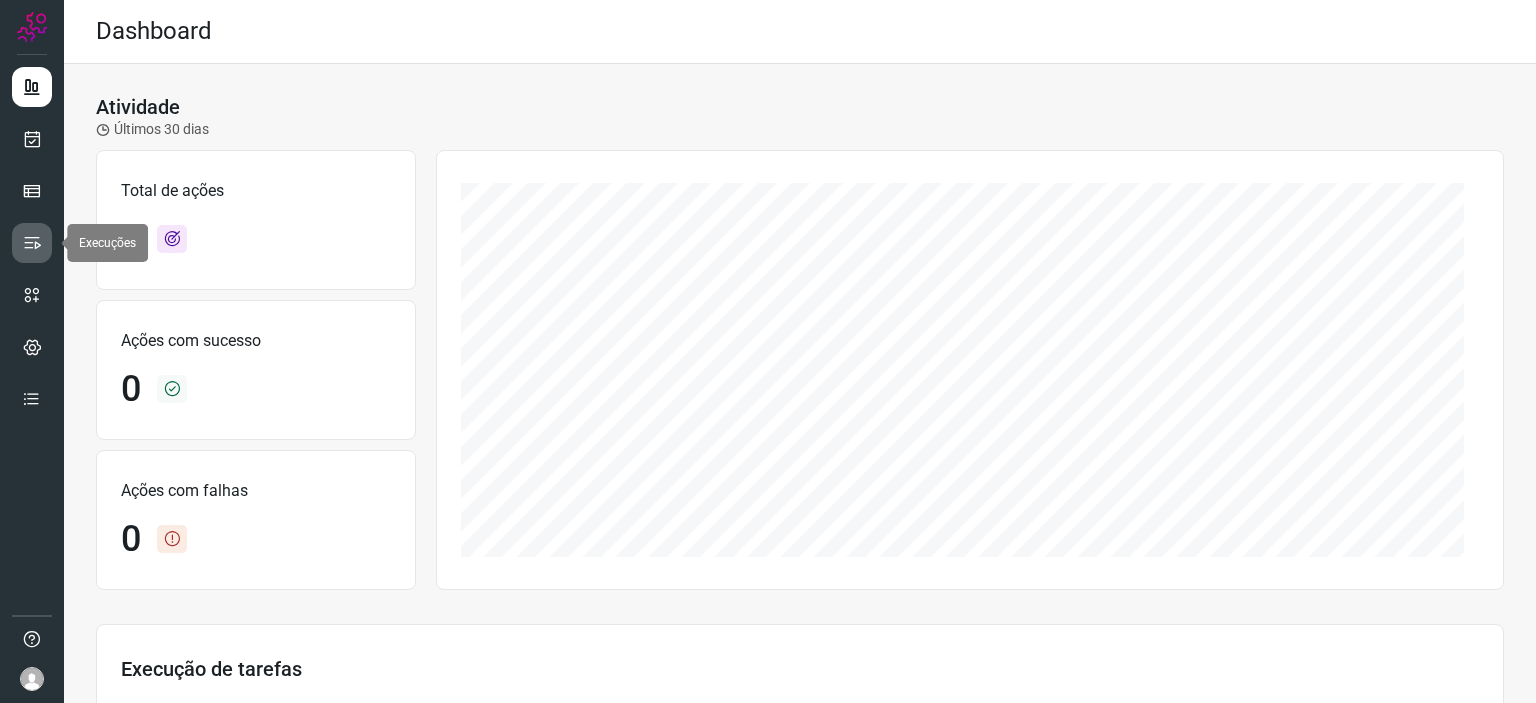 click at bounding box center (32, 243) 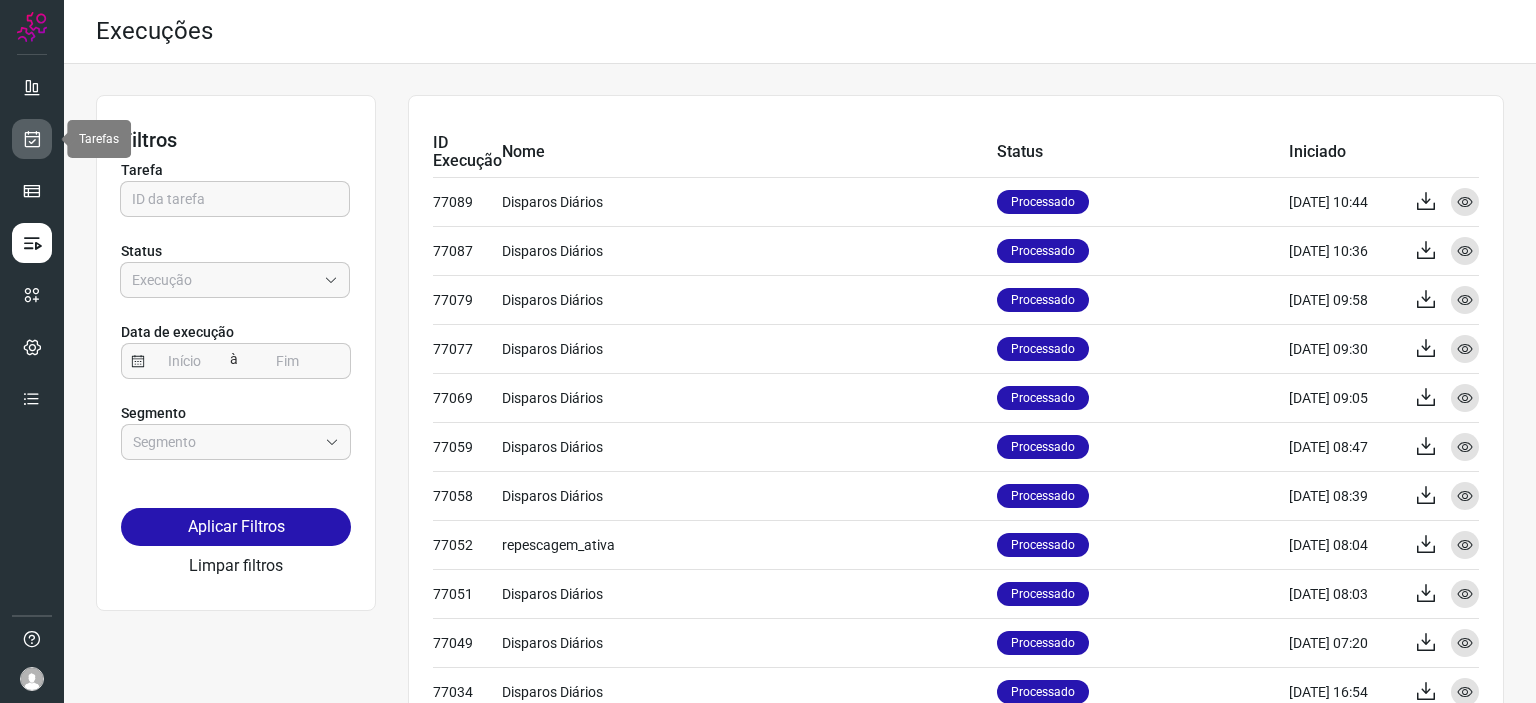 click at bounding box center (32, 139) 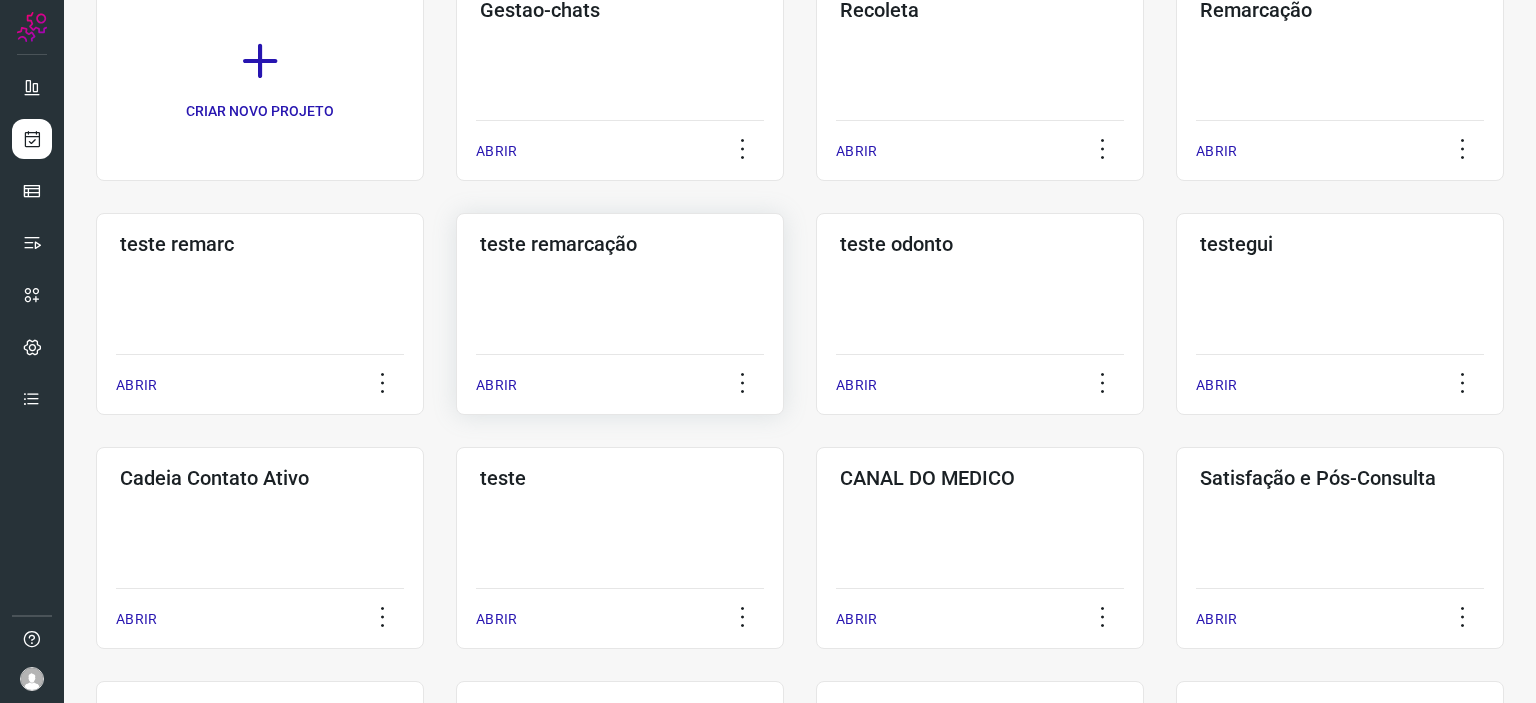 scroll, scrollTop: 0, scrollLeft: 0, axis: both 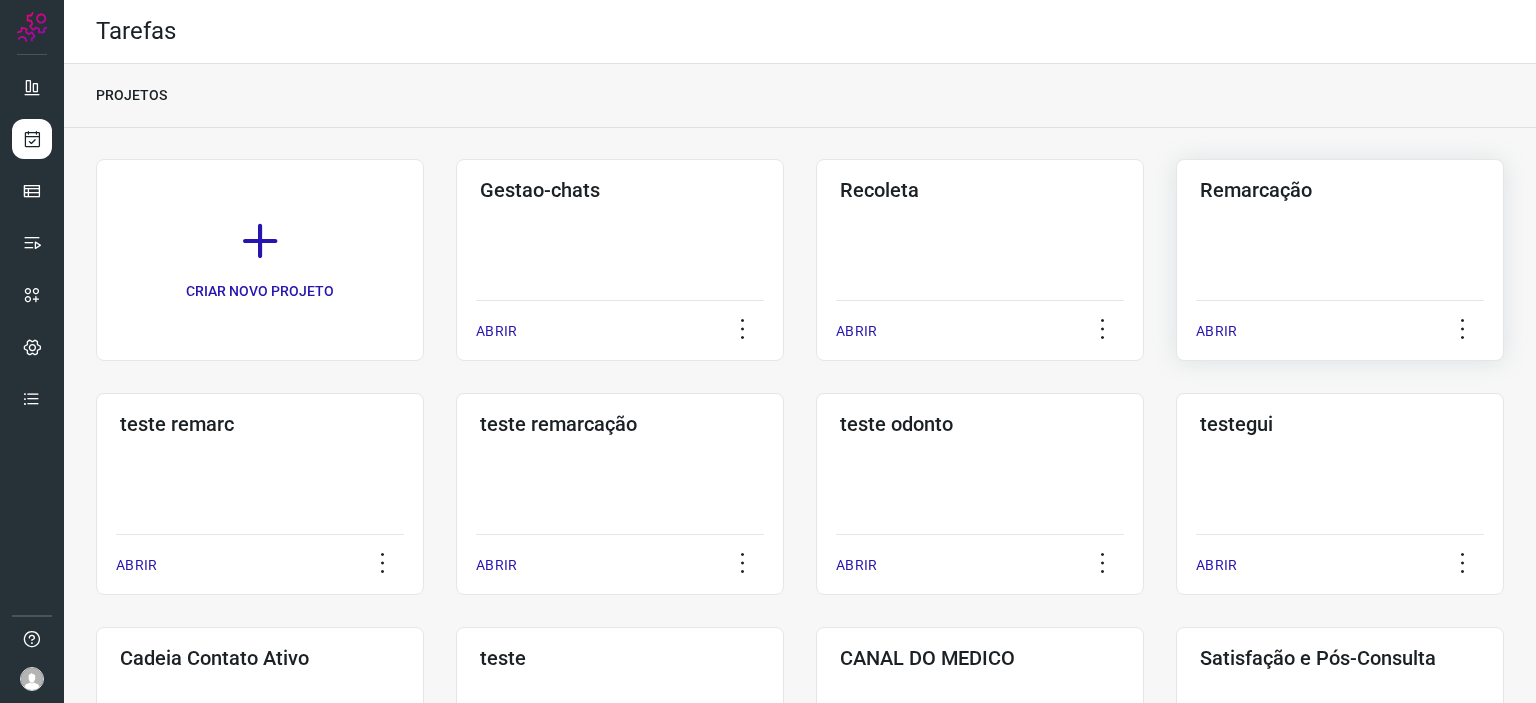 click on "Remarcação  ABRIR" 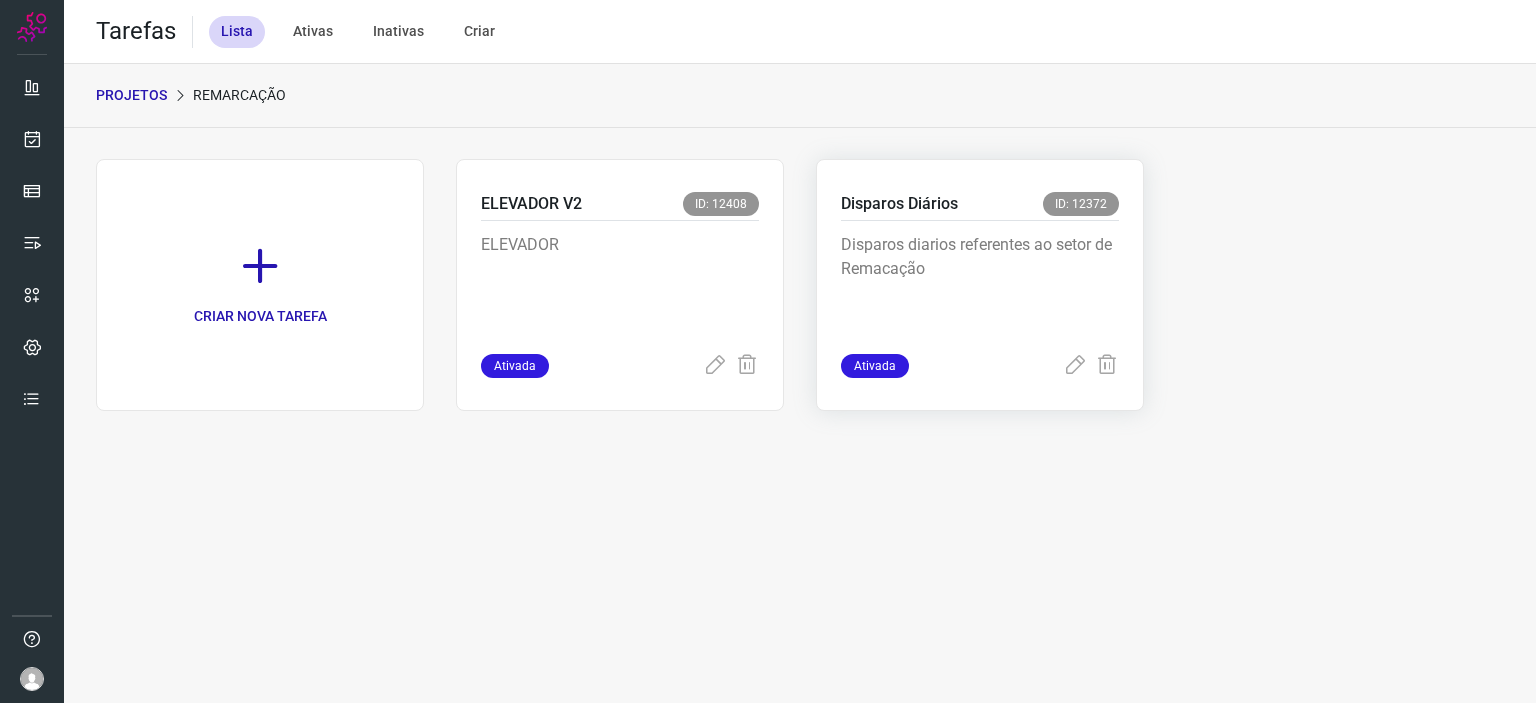 click on "Disparos diarios referentes ao setor de Remacação" at bounding box center (980, 283) 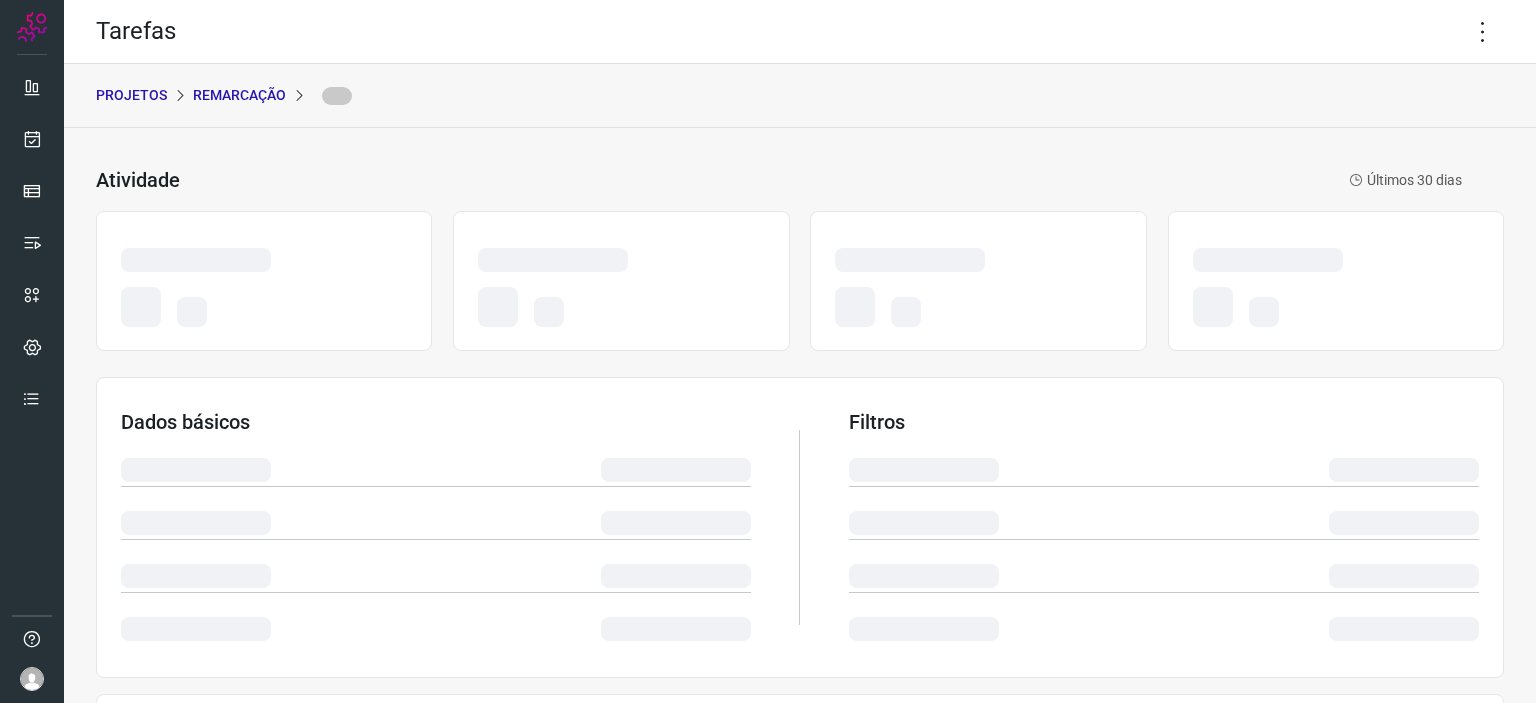 click on "Tarefas" at bounding box center (800, 32) 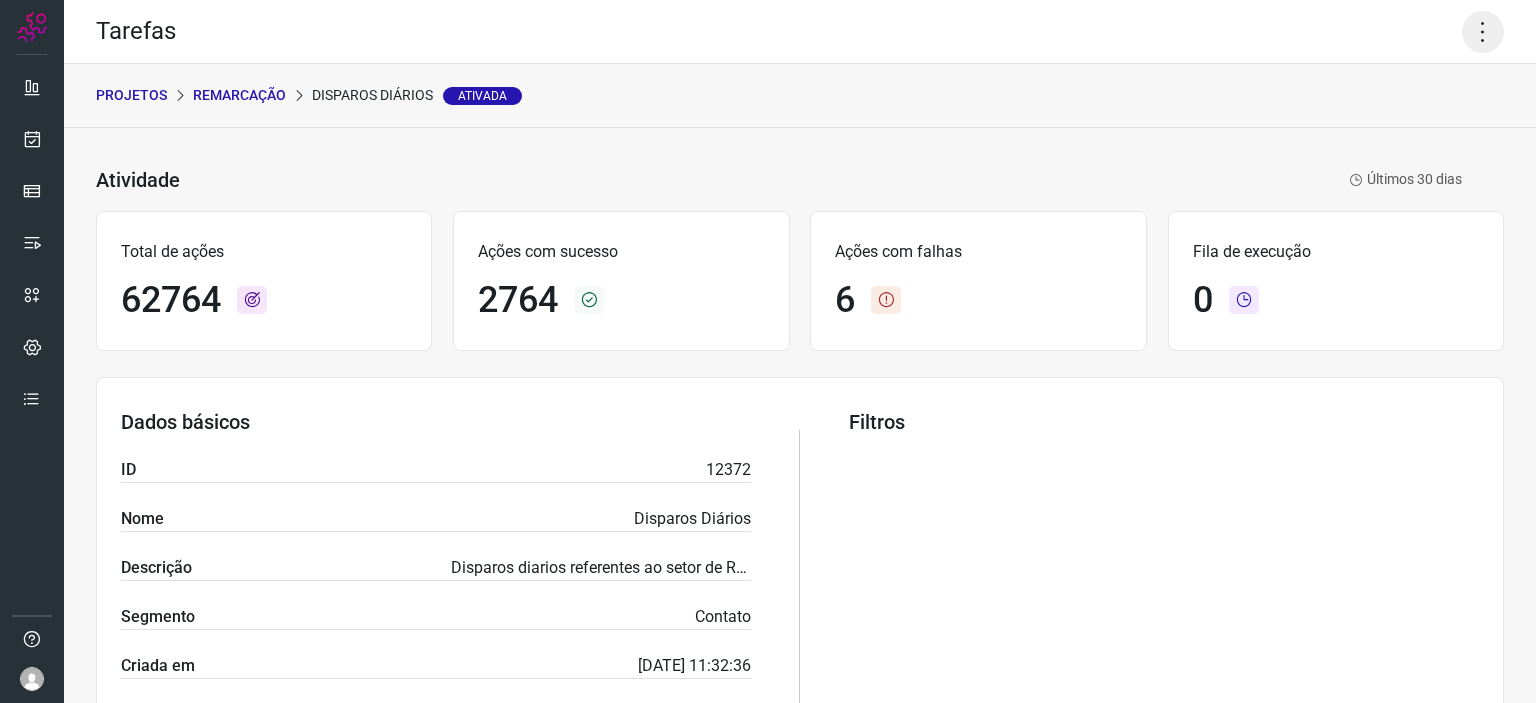 click 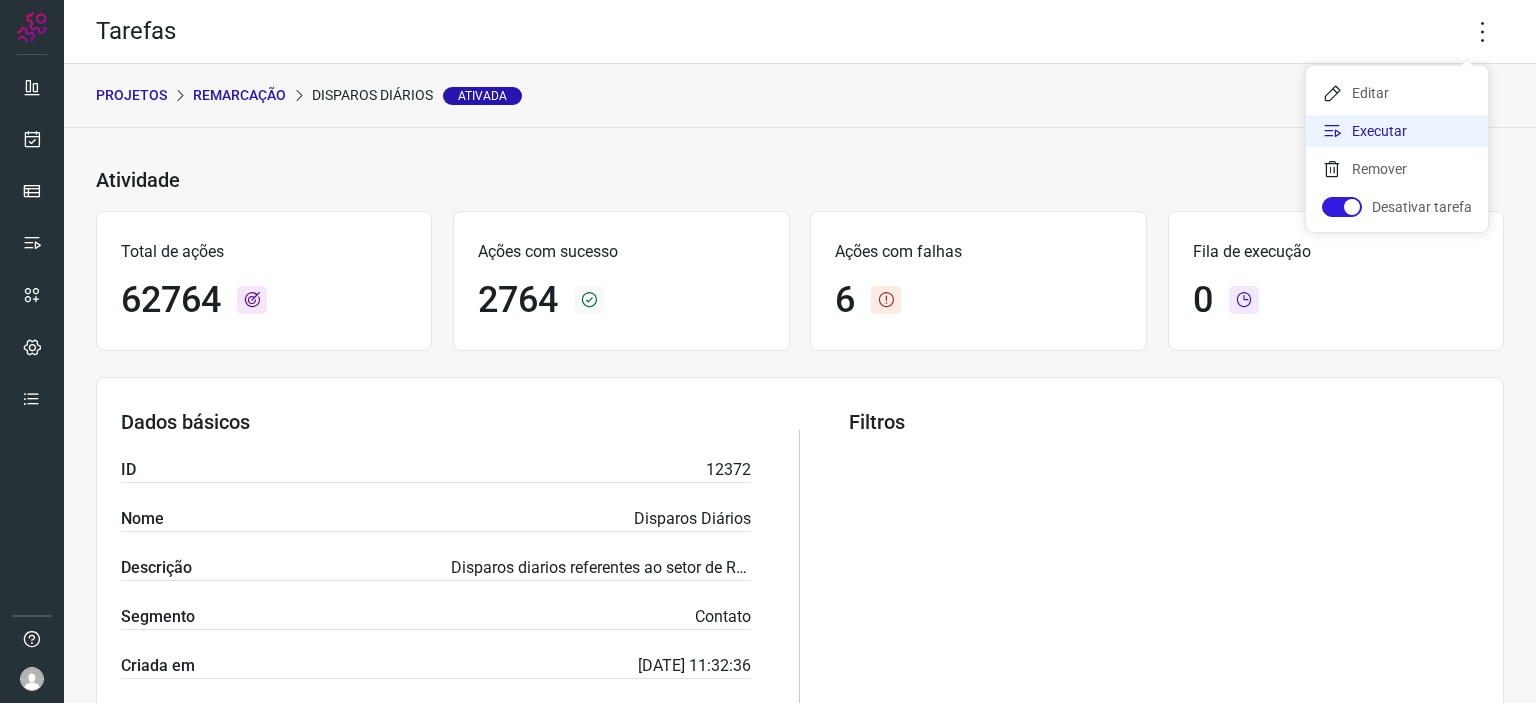 click on "Executar" 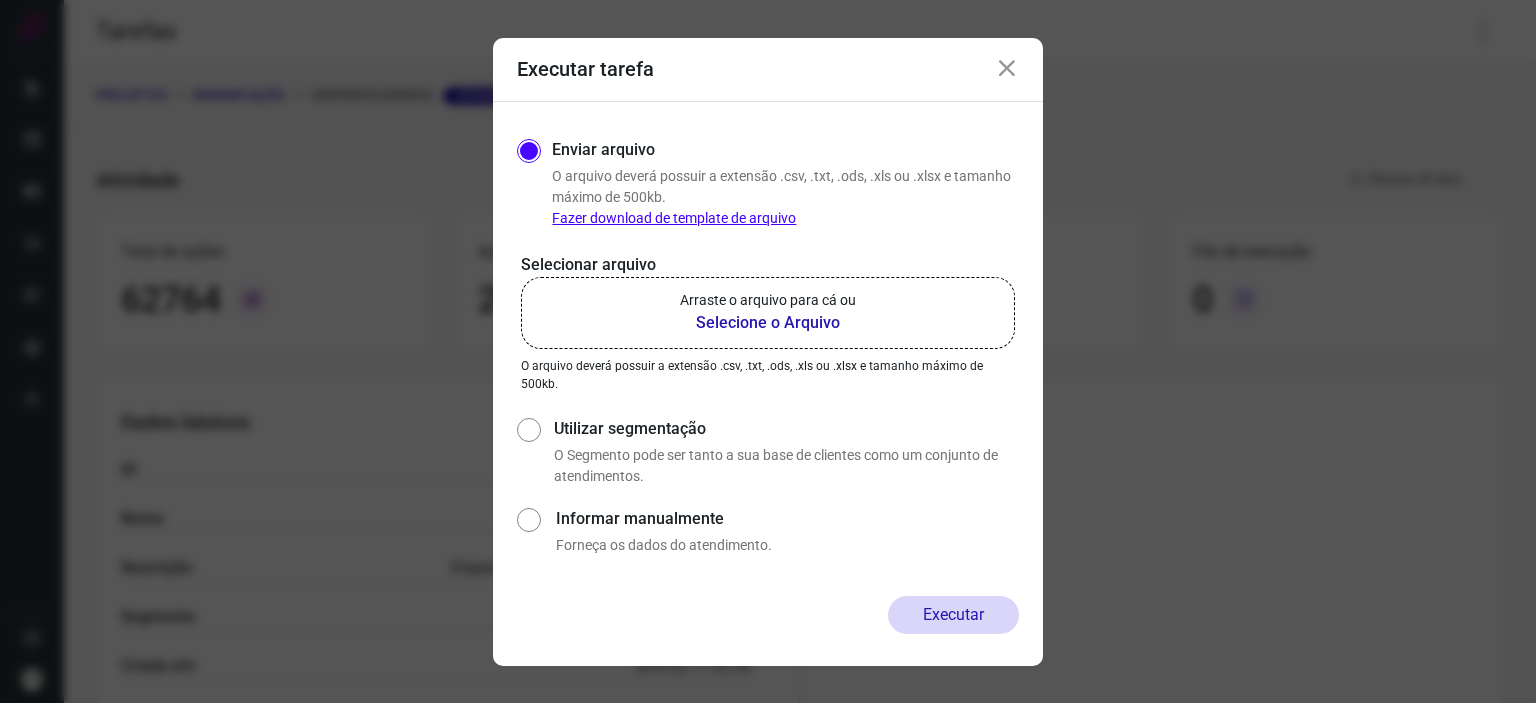 click on "Selecione o Arquivo" at bounding box center (768, 323) 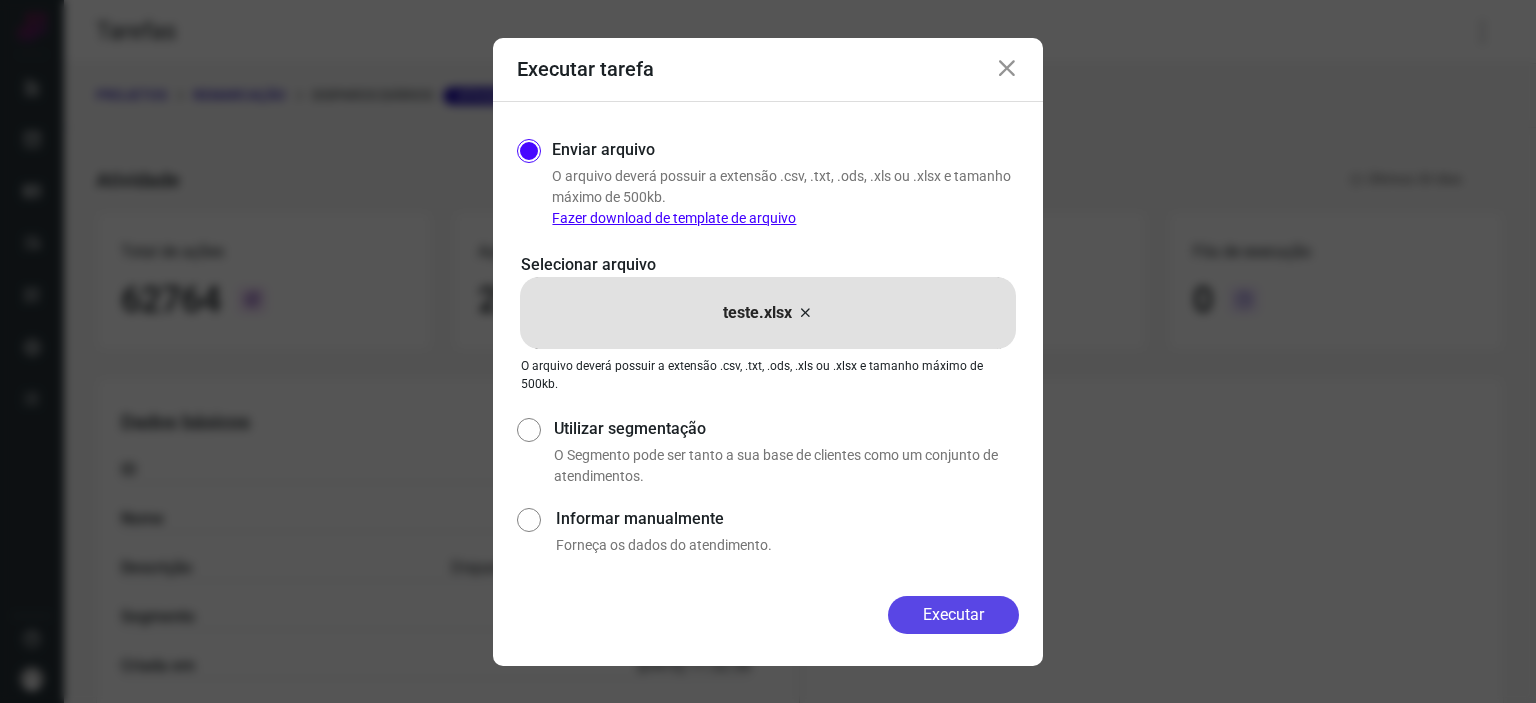 click on "Executar" at bounding box center [953, 615] 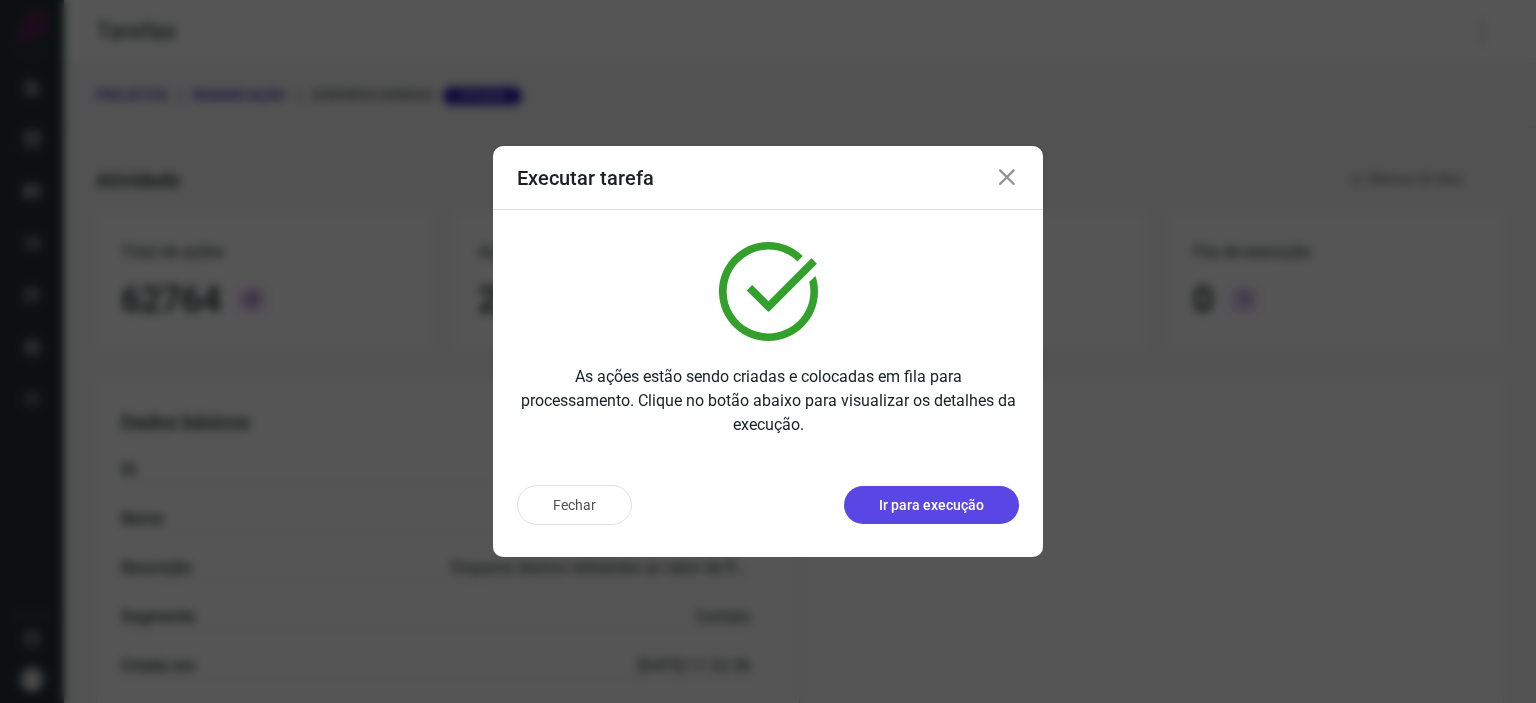 click on "Ir para execução" at bounding box center [931, 505] 